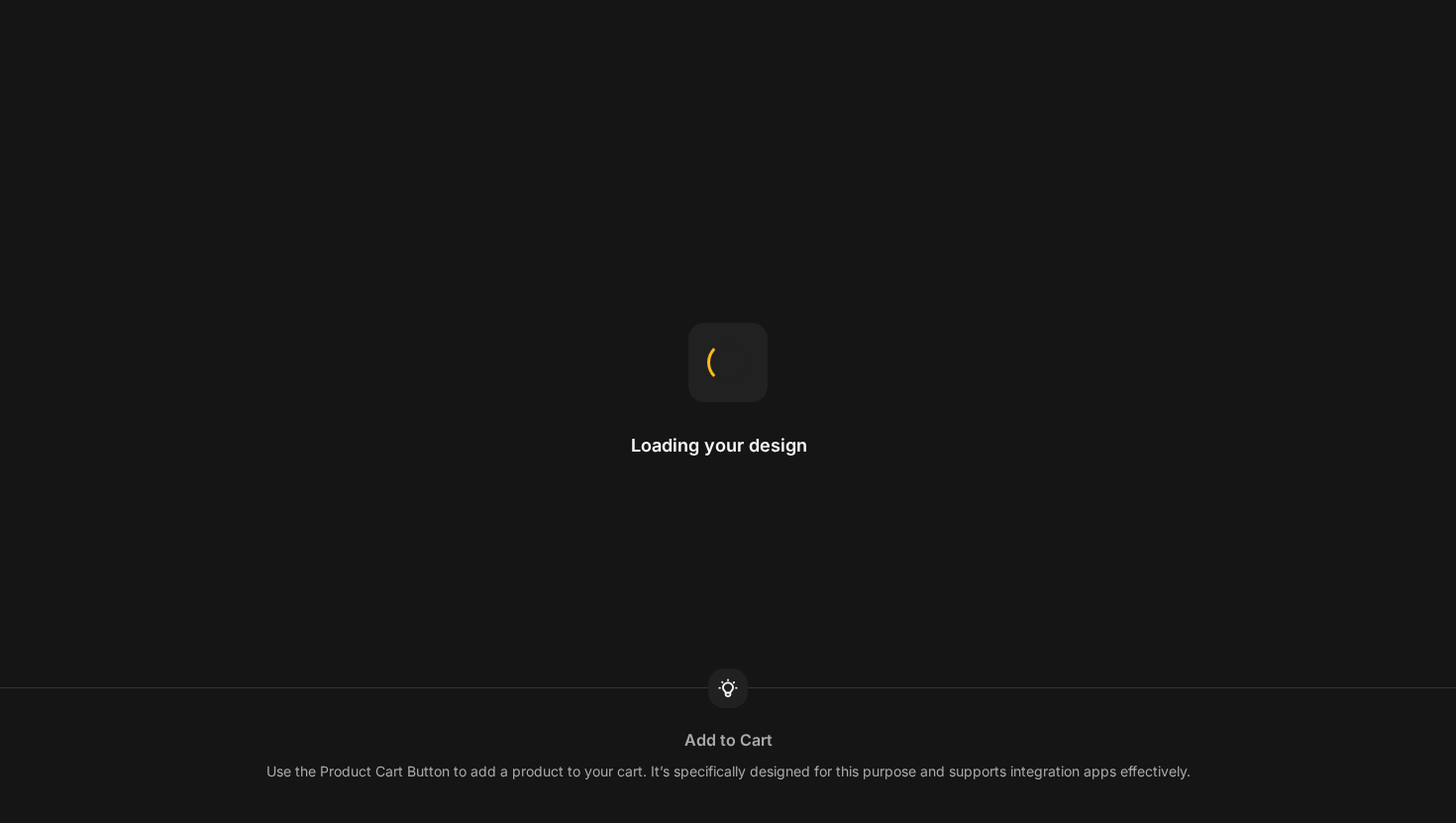 scroll, scrollTop: 0, scrollLeft: 0, axis: both 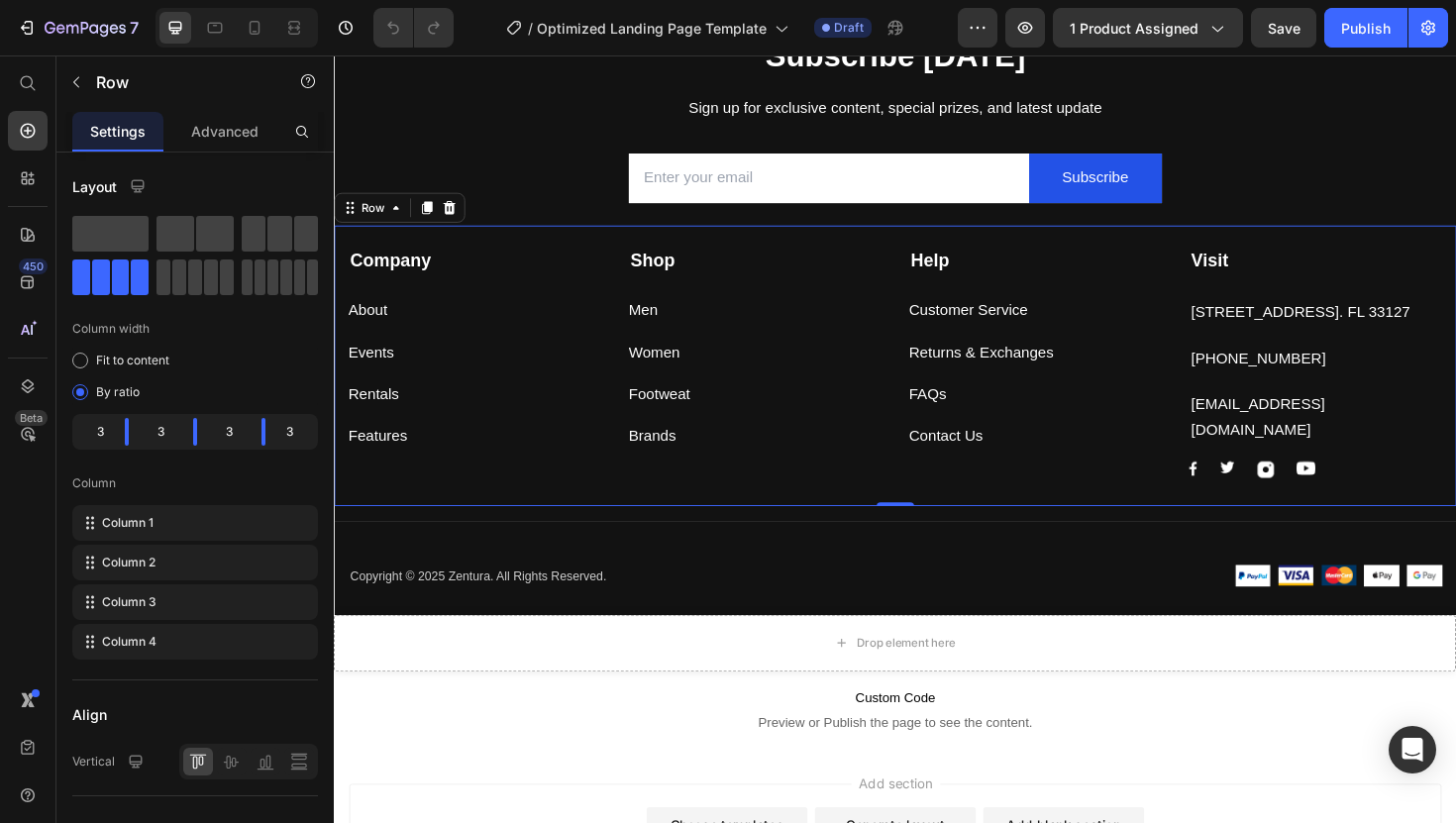 click on "Company Text block About Button Events Button Rentals Button Features Button Shop Text block Men Button Women Button Footweat Button Brands Button Help Text block Customer Service Button Returns & Exchanges Button FAQs Button Contact Us Button Visit Text block [STREET_ADDRESS]. FL 33127 Text block [PHONE_NUMBER] Text block [EMAIL_ADDRESS][DOMAIN_NAME] Text block Image Image Image Image Row Row   0" at bounding box center (928, 384) 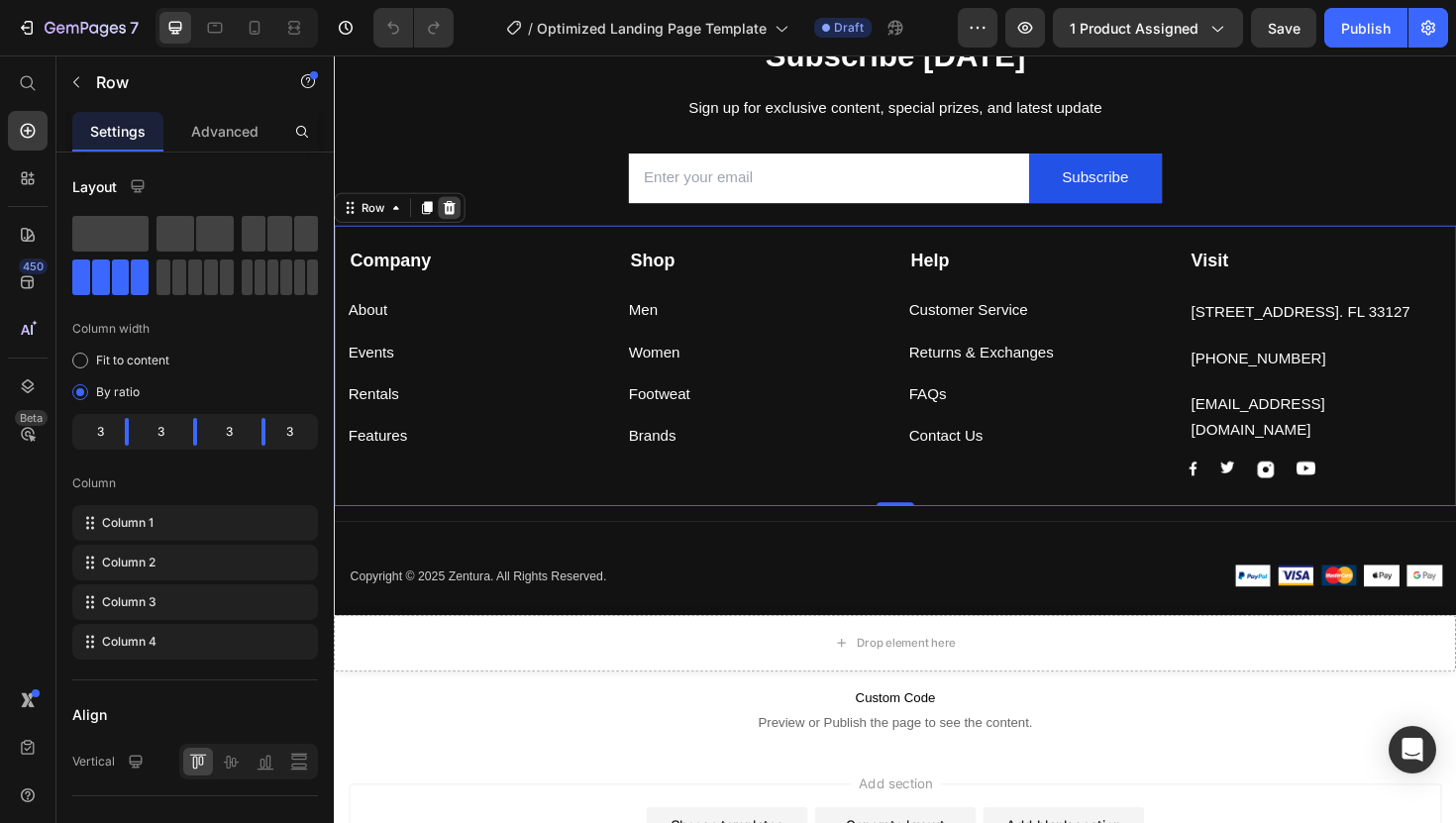 click 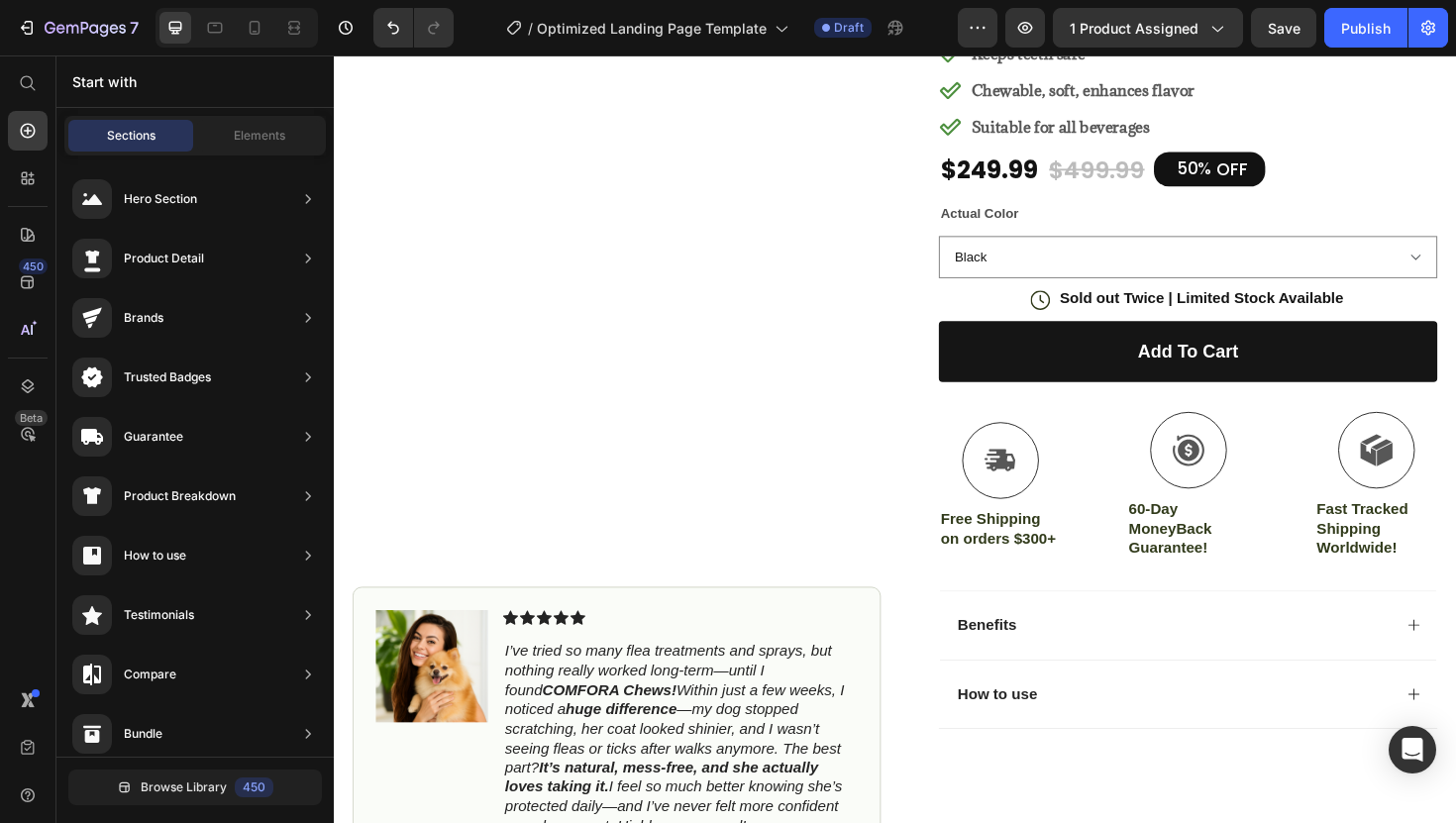 scroll, scrollTop: 0, scrollLeft: 0, axis: both 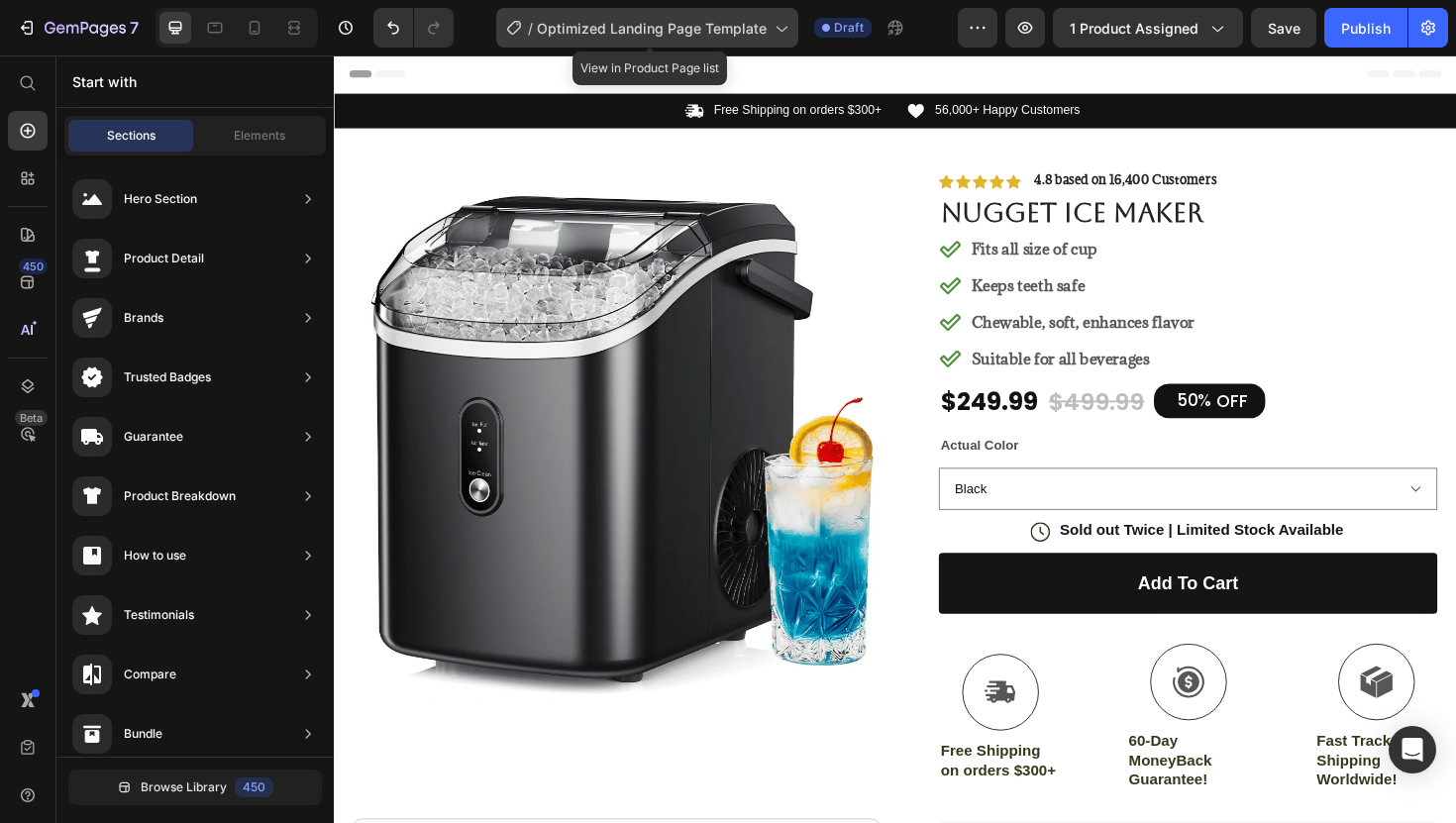click on "Optimized Landing Page Template" at bounding box center [652, 28] 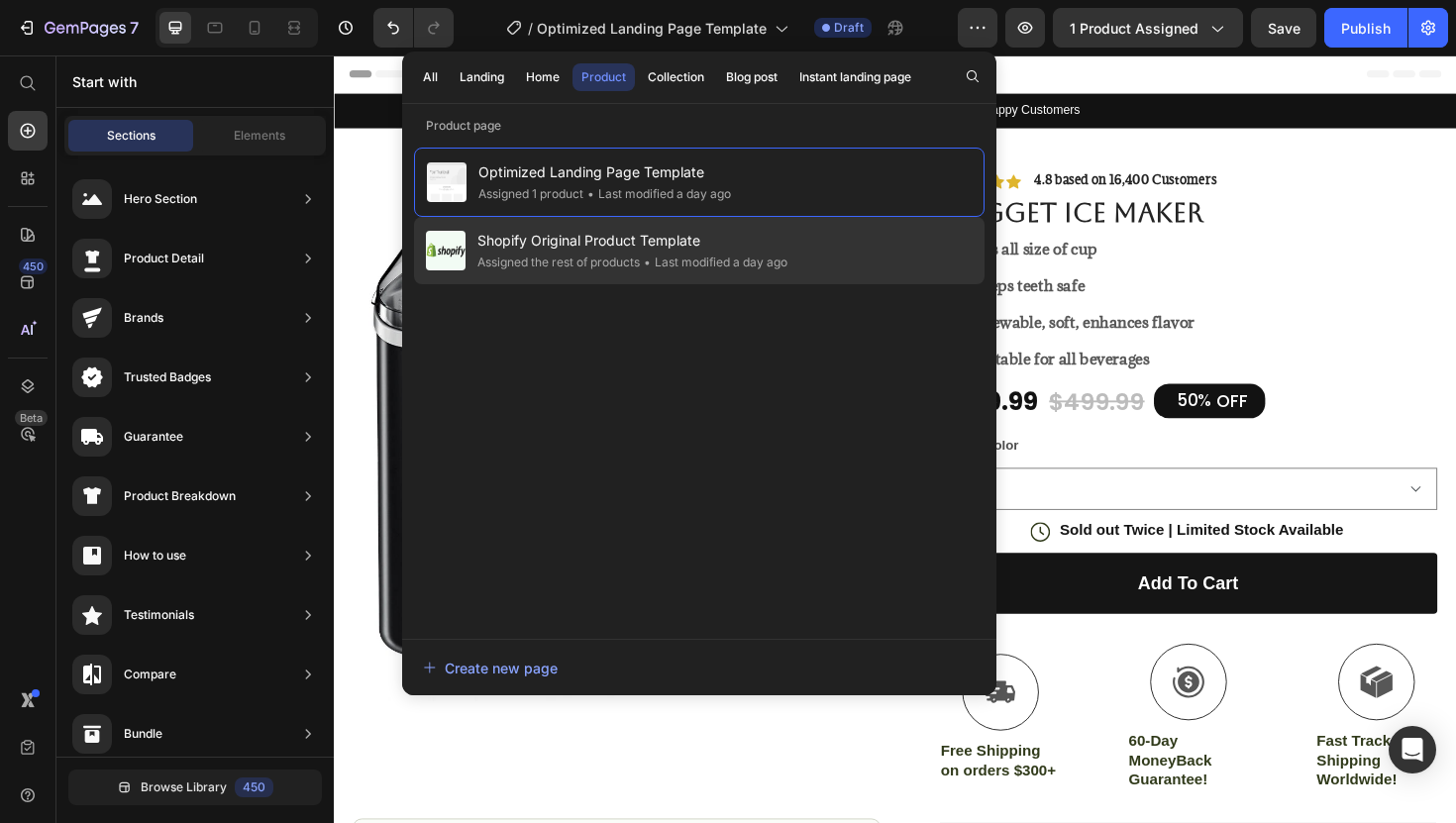 click on "Assigned the rest of products" 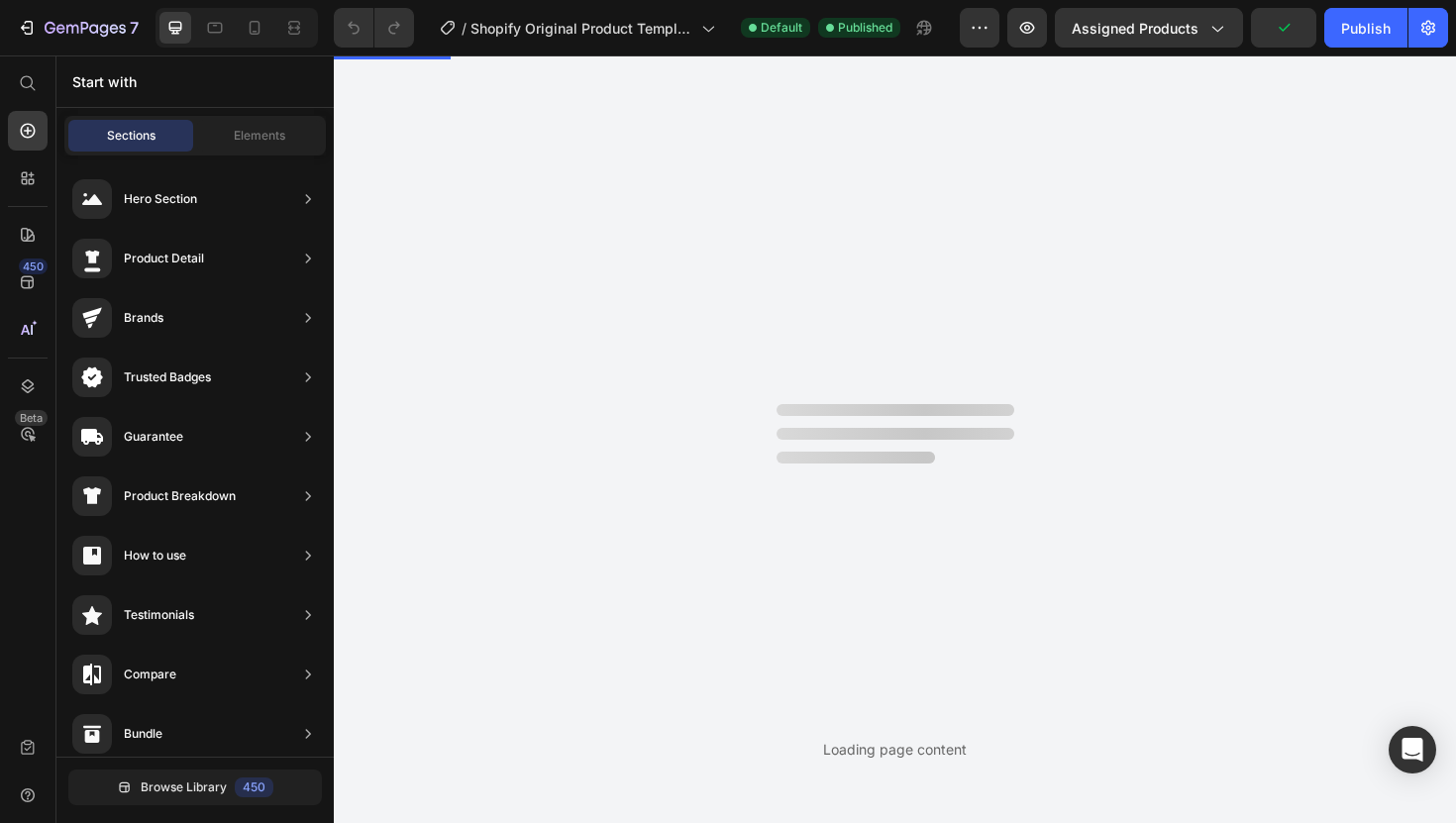 scroll, scrollTop: 0, scrollLeft: 0, axis: both 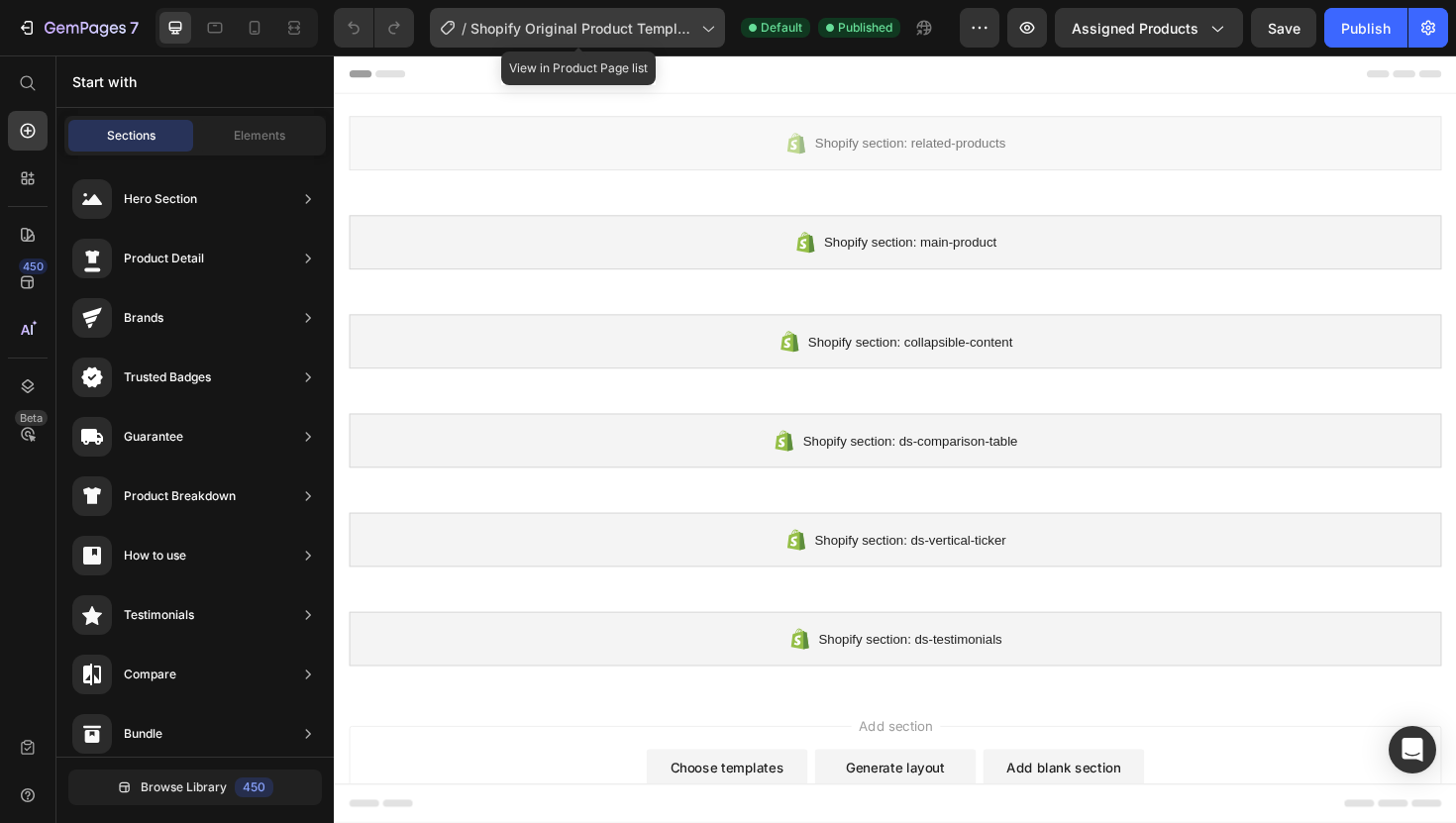 click on "/  Shopify Original Product Template" 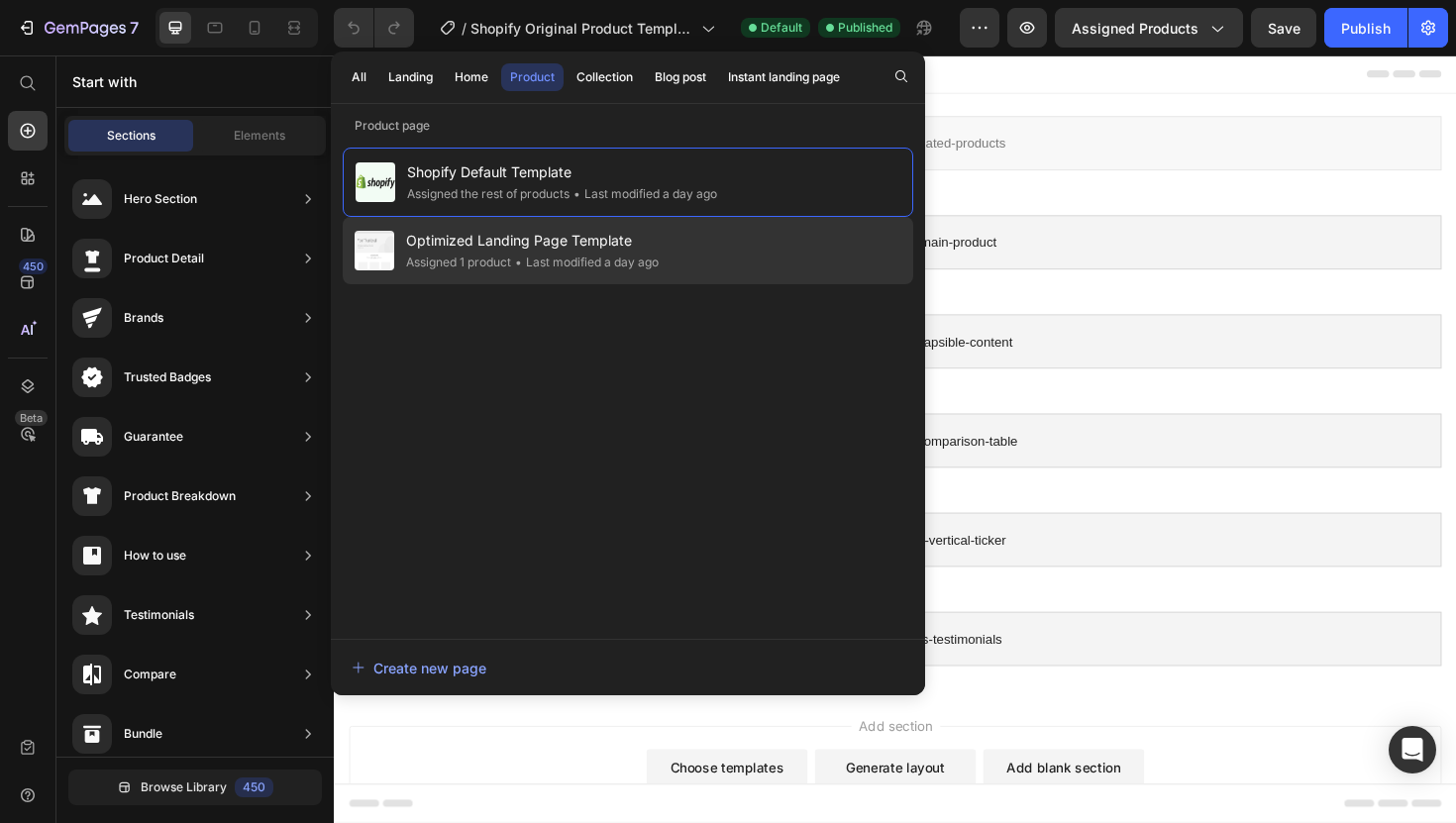 click on "Optimized Landing Page Template" at bounding box center [532, 241] 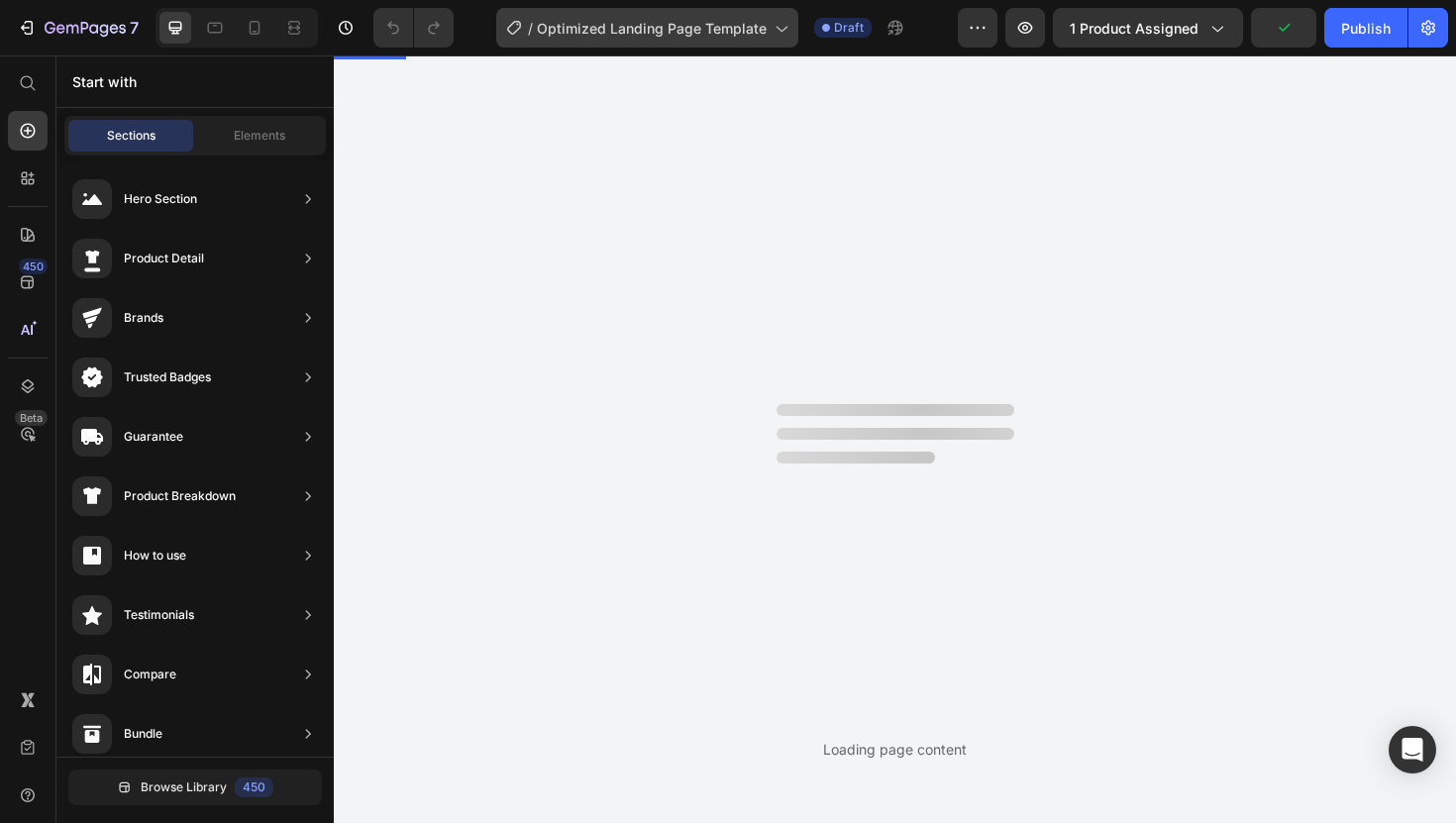 scroll, scrollTop: 0, scrollLeft: 0, axis: both 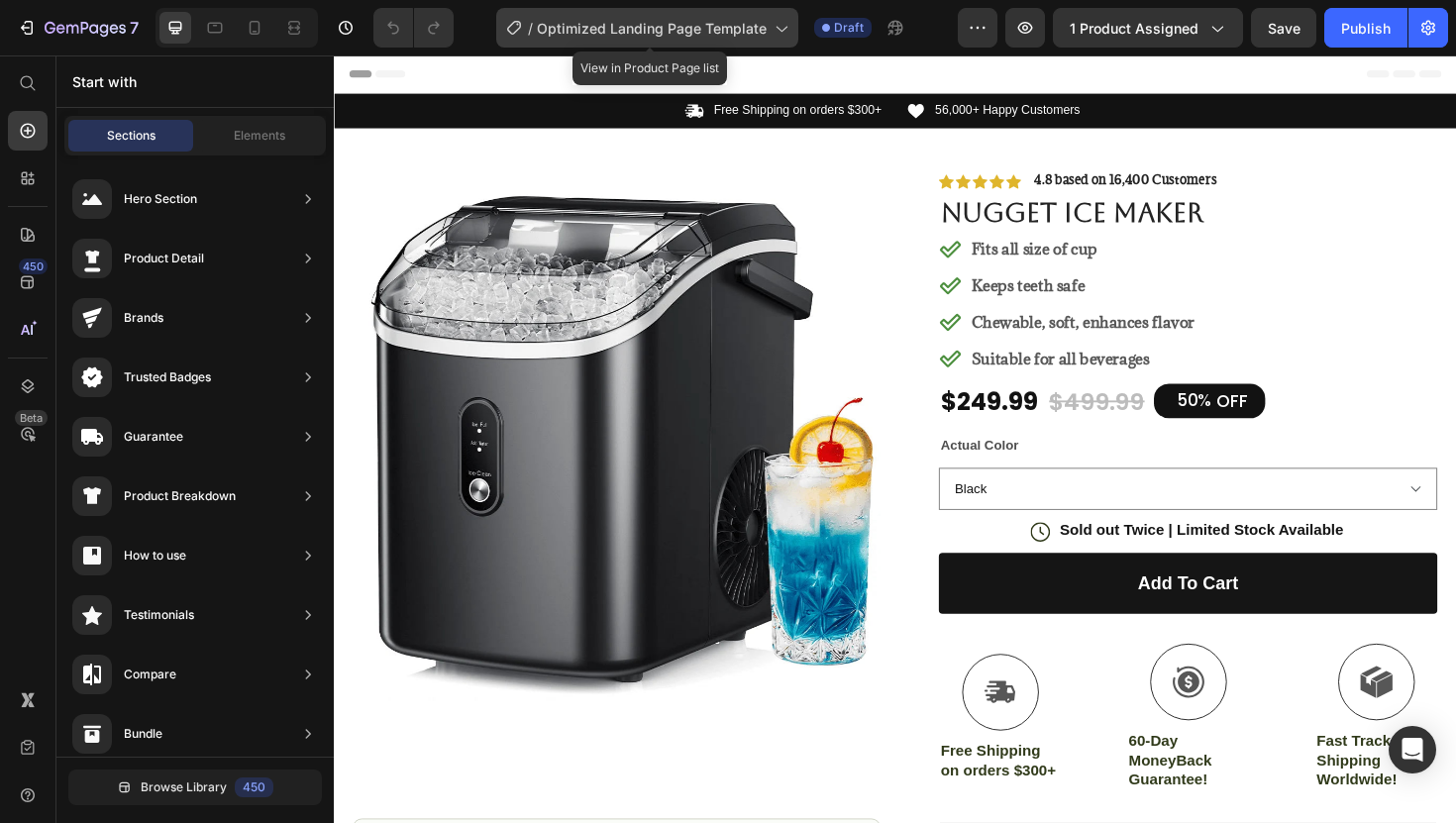 click on "/  Optimized Landing Page Template" 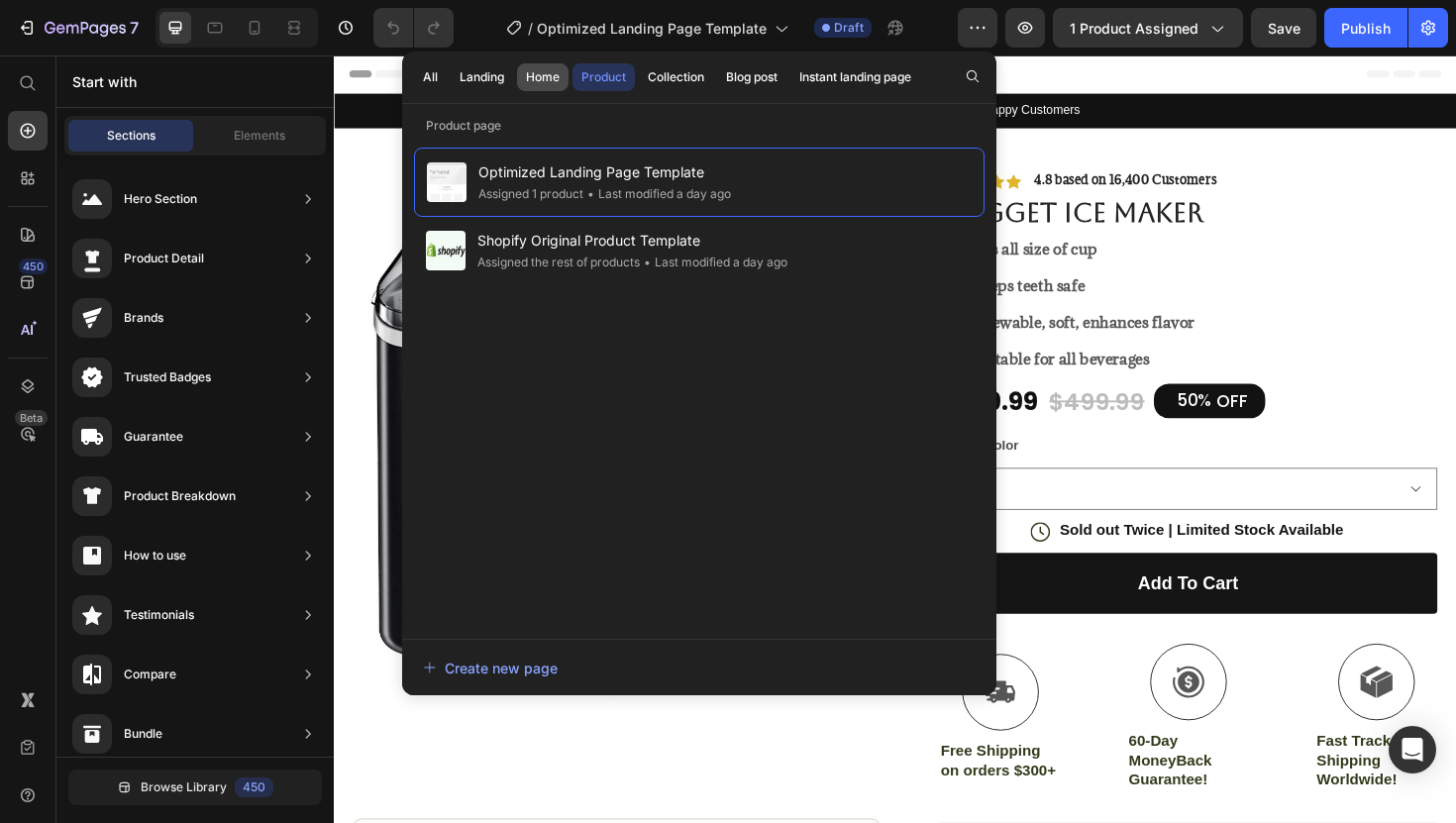click on "Home" at bounding box center (543, 77) 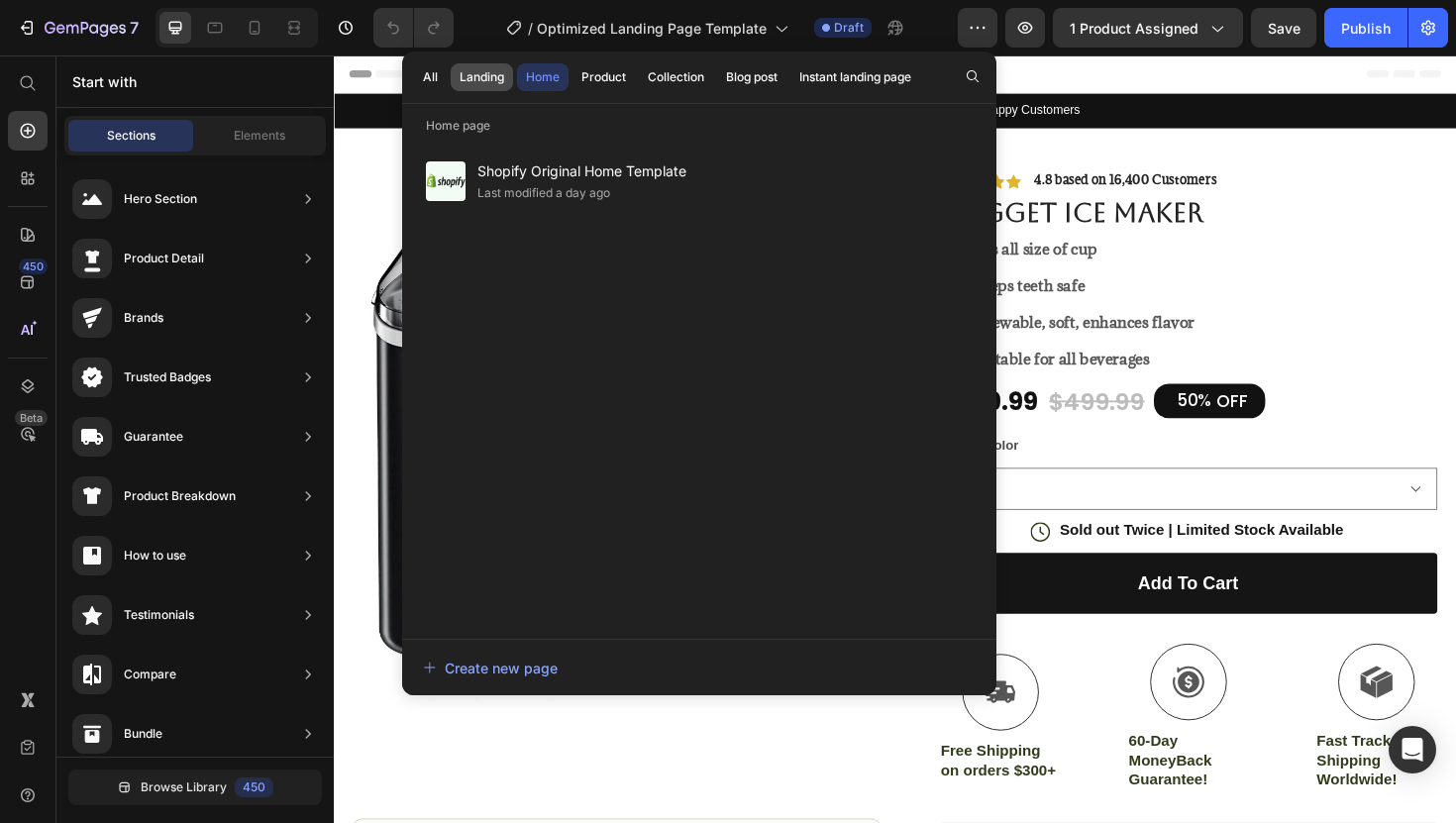 click on "Landing" 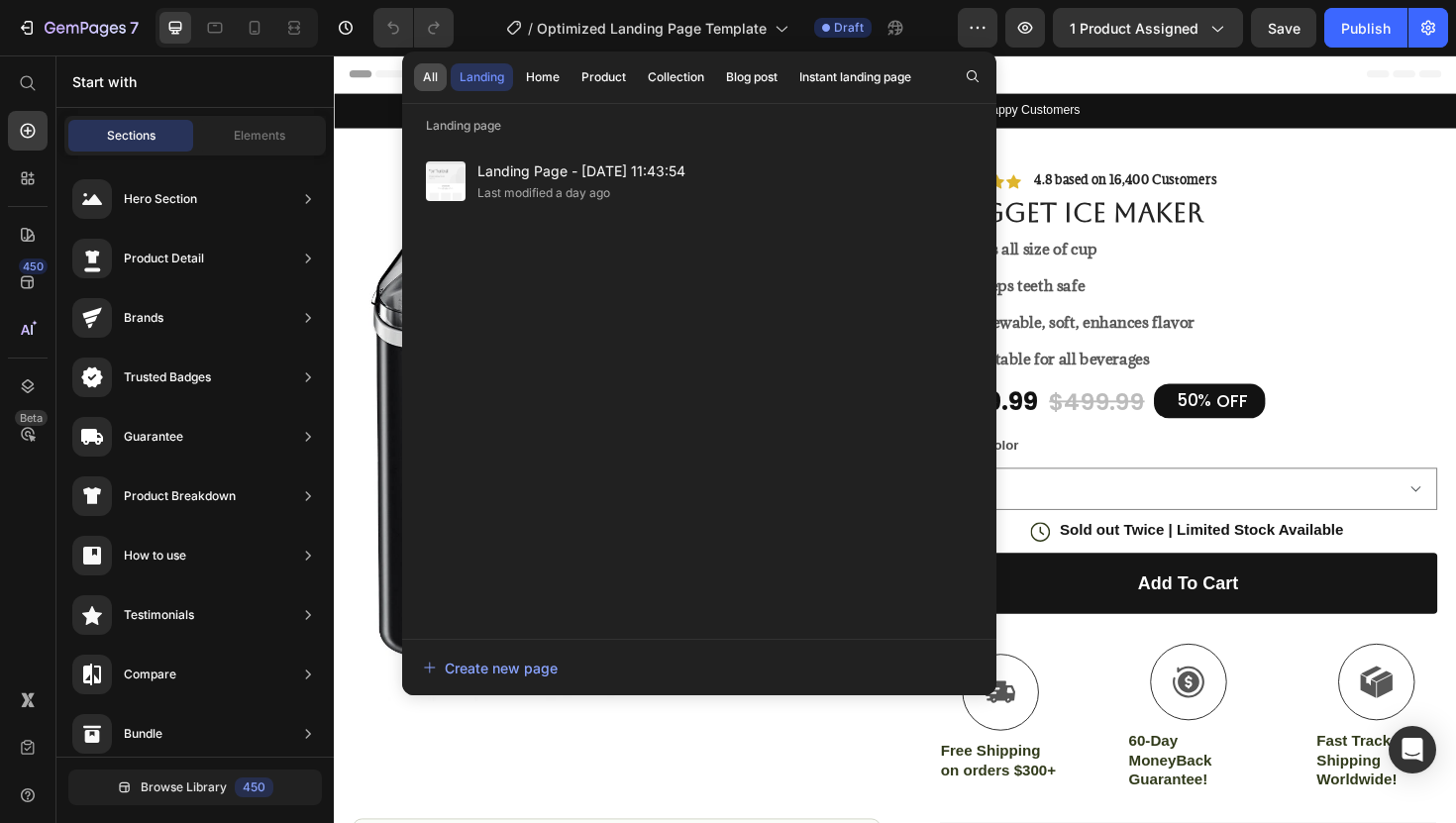 click on "All" at bounding box center [430, 77] 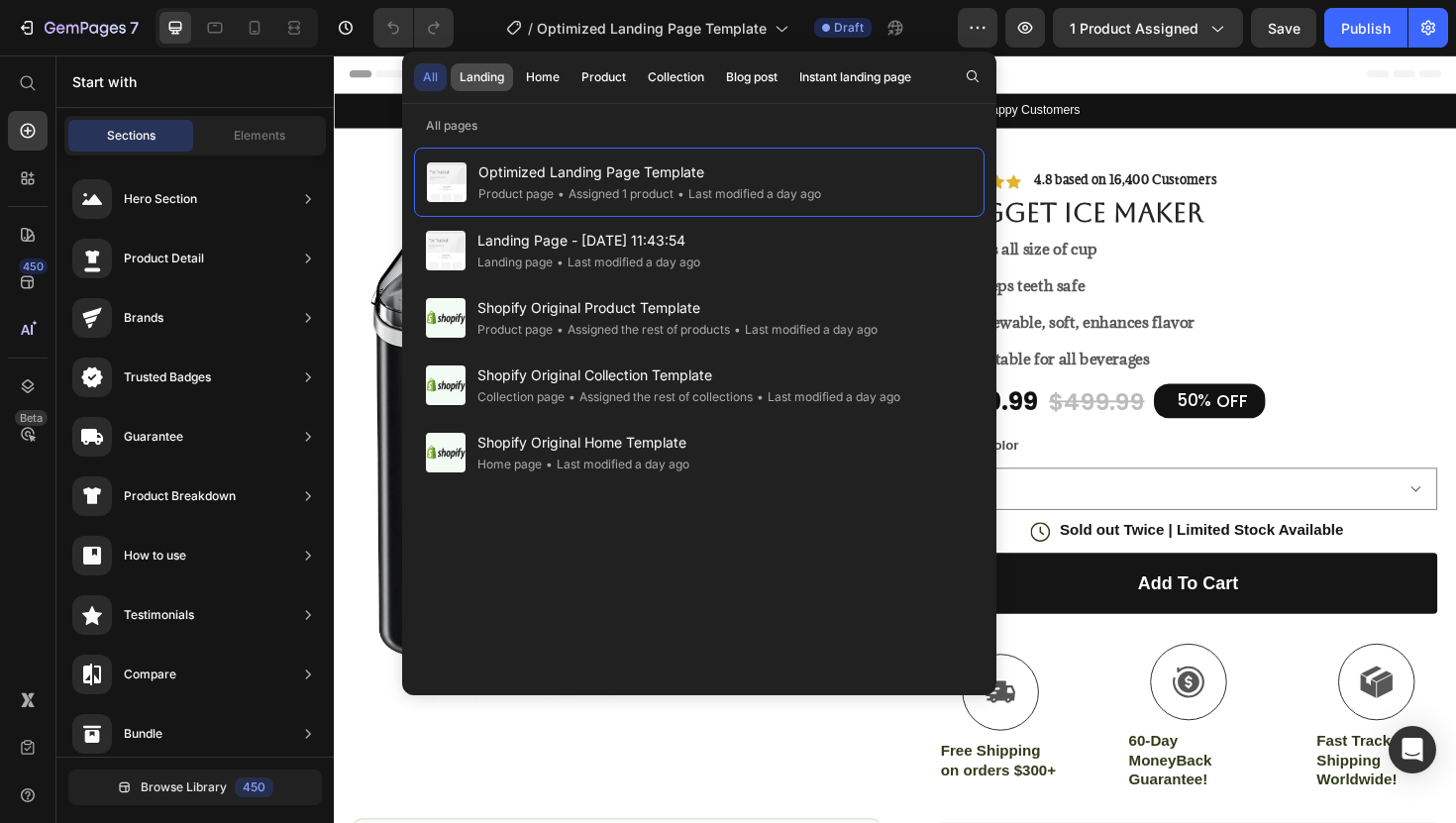click on "Landing" at bounding box center (481, 77) 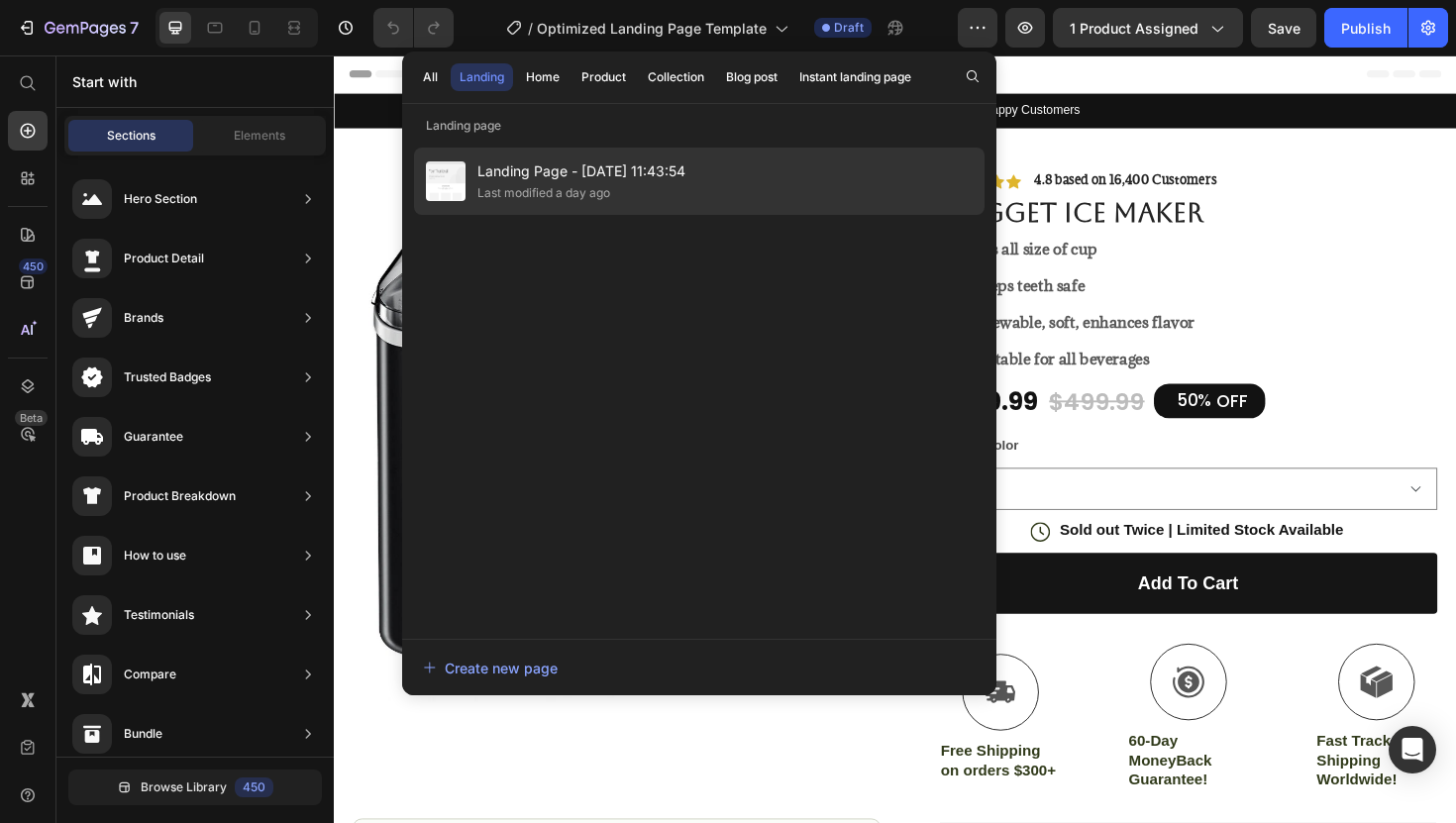 click on "Landing Page - [DATE] 11:43:54" at bounding box center (581, 171) 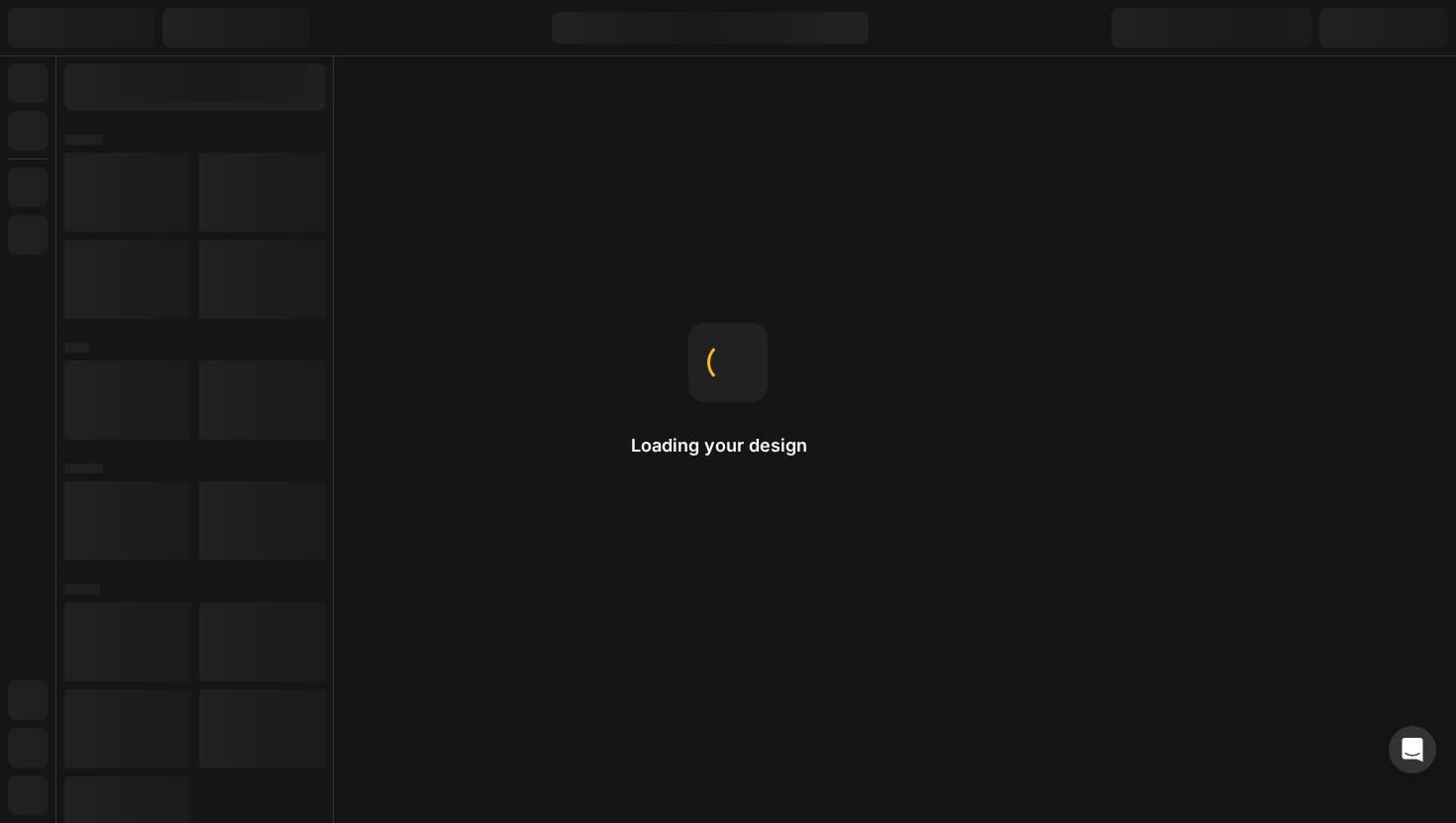 scroll, scrollTop: 0, scrollLeft: 0, axis: both 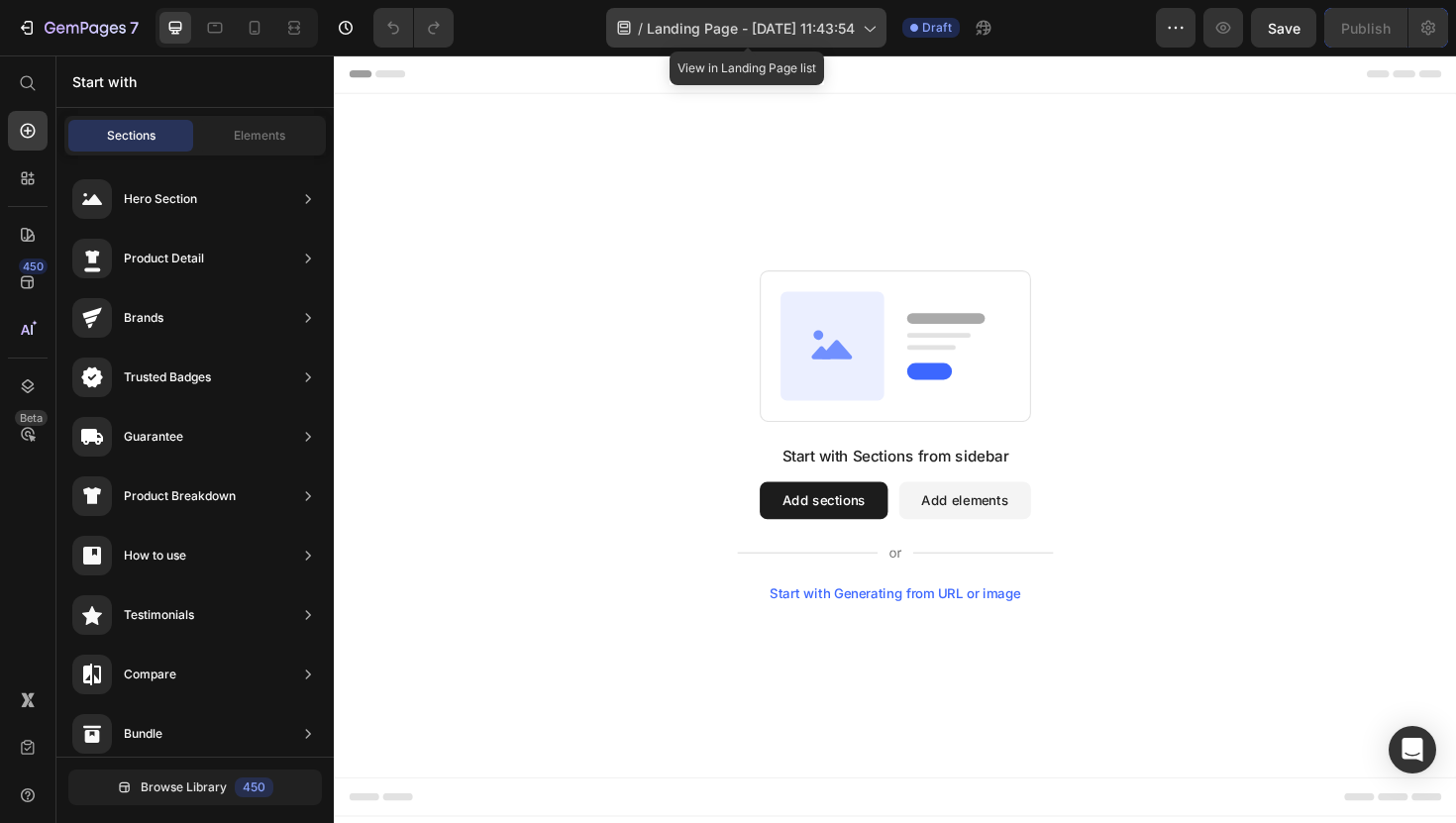 click on "Landing Page - [DATE] 11:43:54" at bounding box center (751, 28) 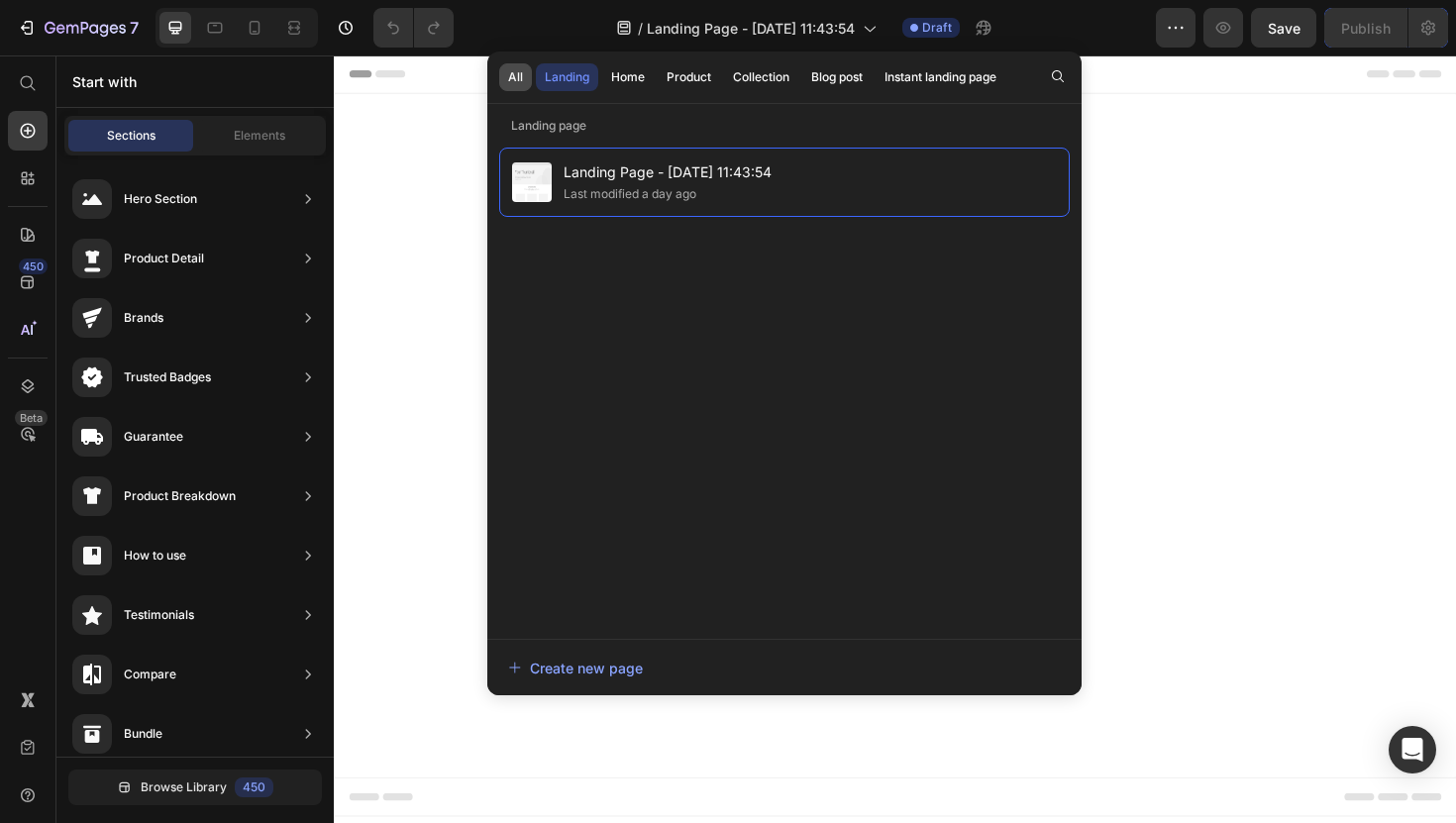 click on "All" at bounding box center (515, 77) 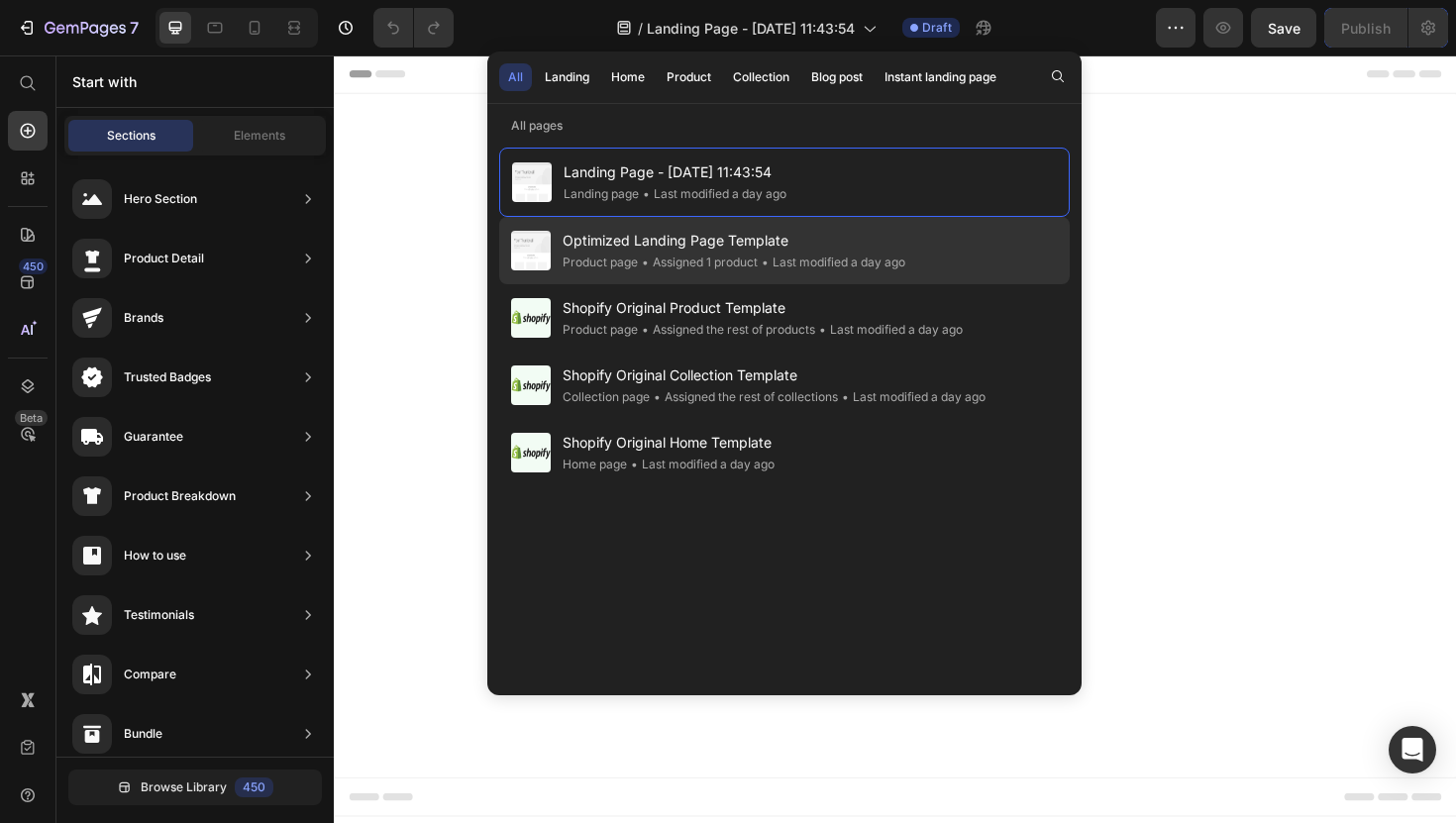 click on "Product page" 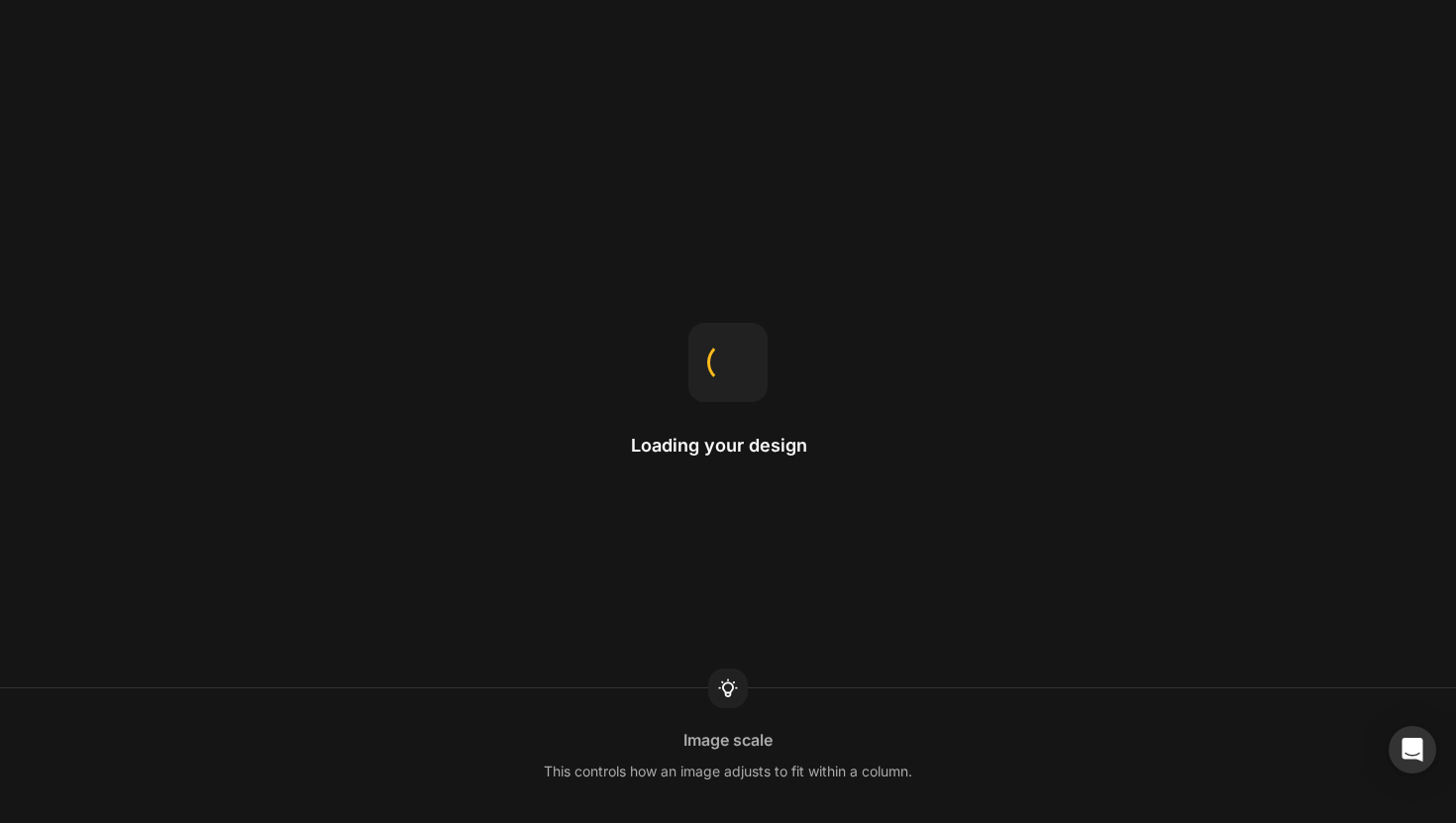 scroll, scrollTop: 0, scrollLeft: 0, axis: both 